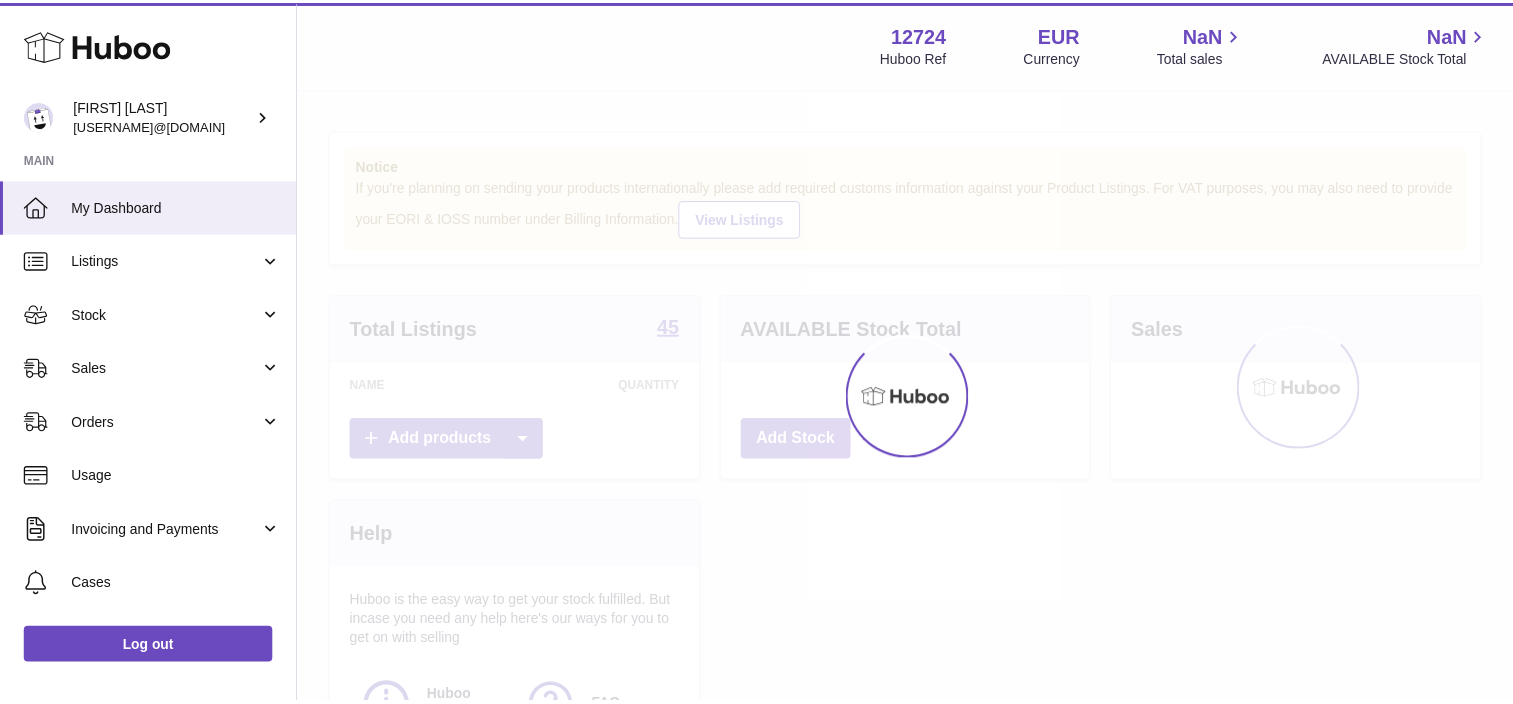 scroll, scrollTop: 0, scrollLeft: 0, axis: both 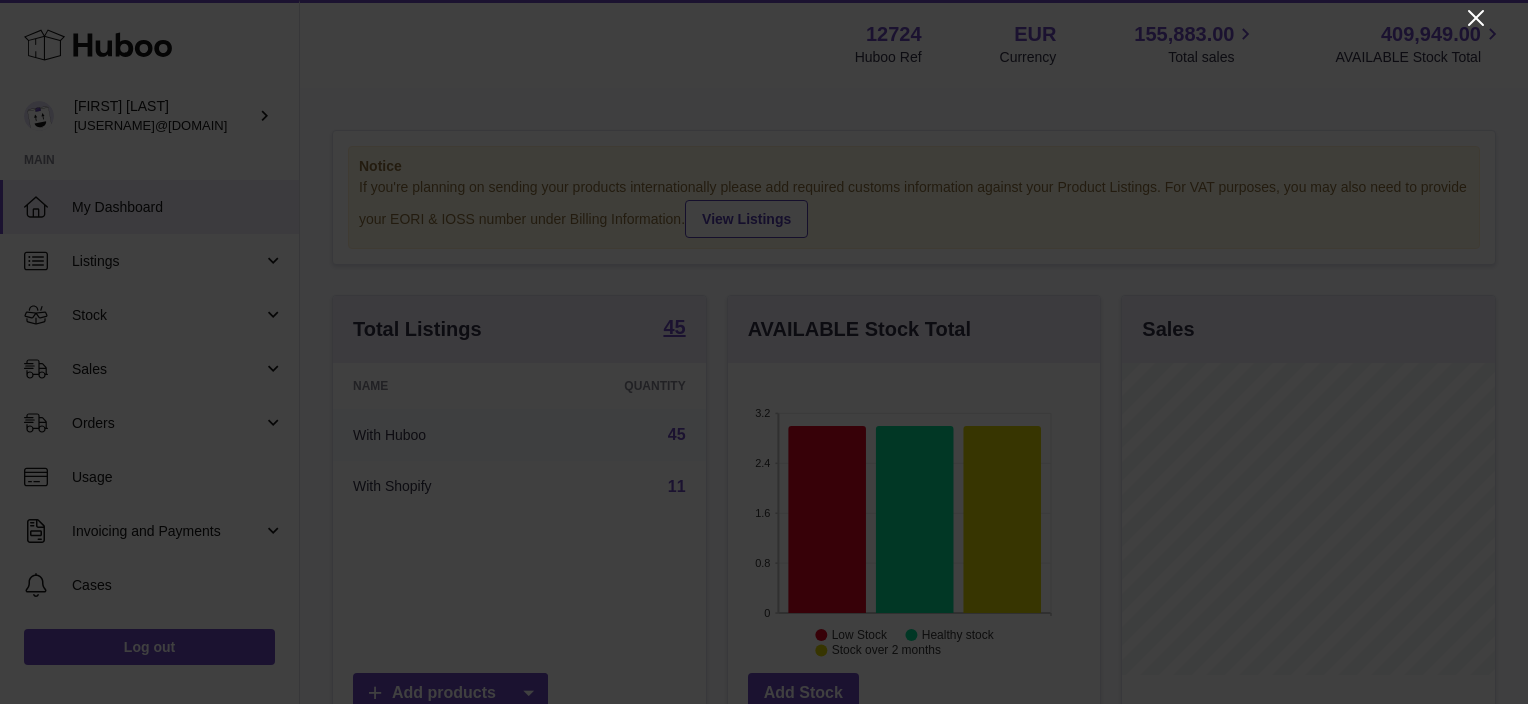 click 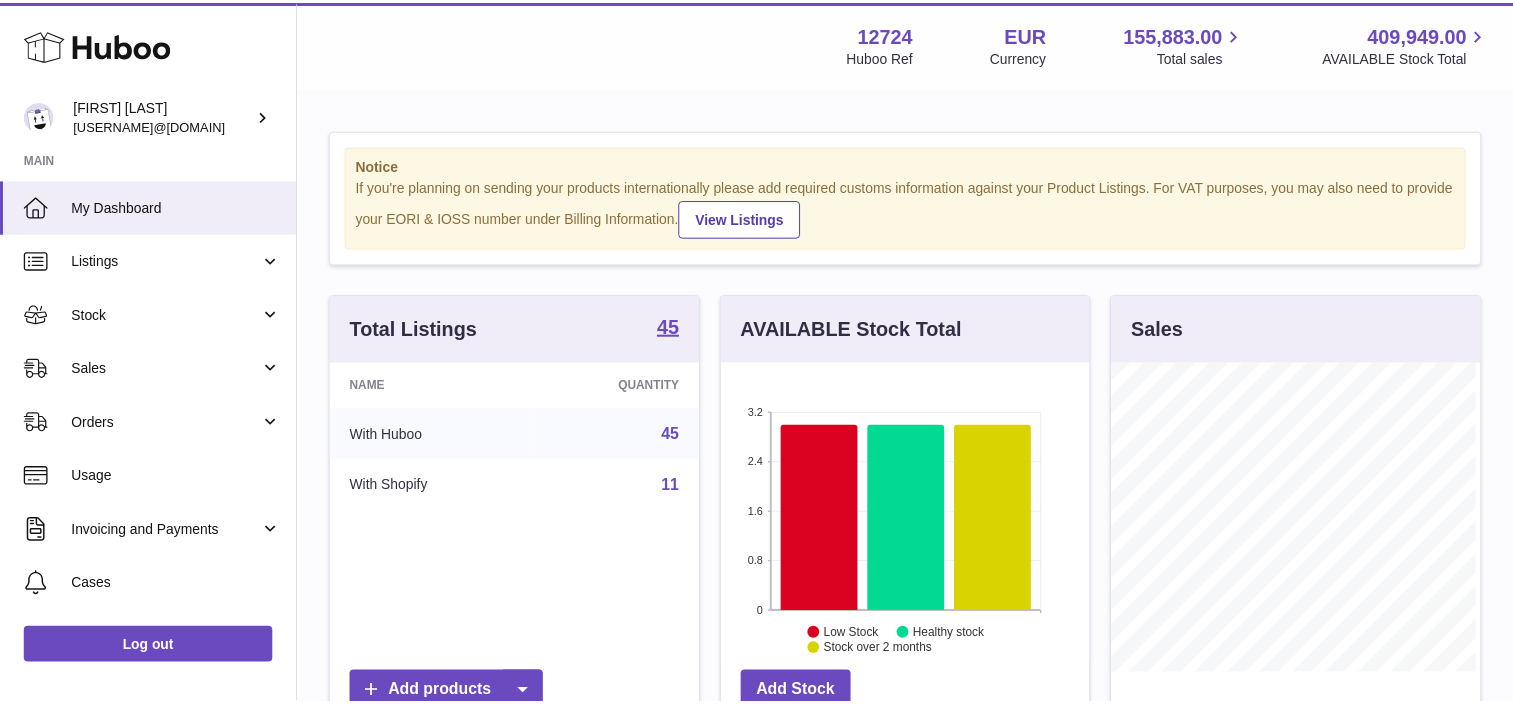scroll, scrollTop: 312, scrollLeft: 368, axis: both 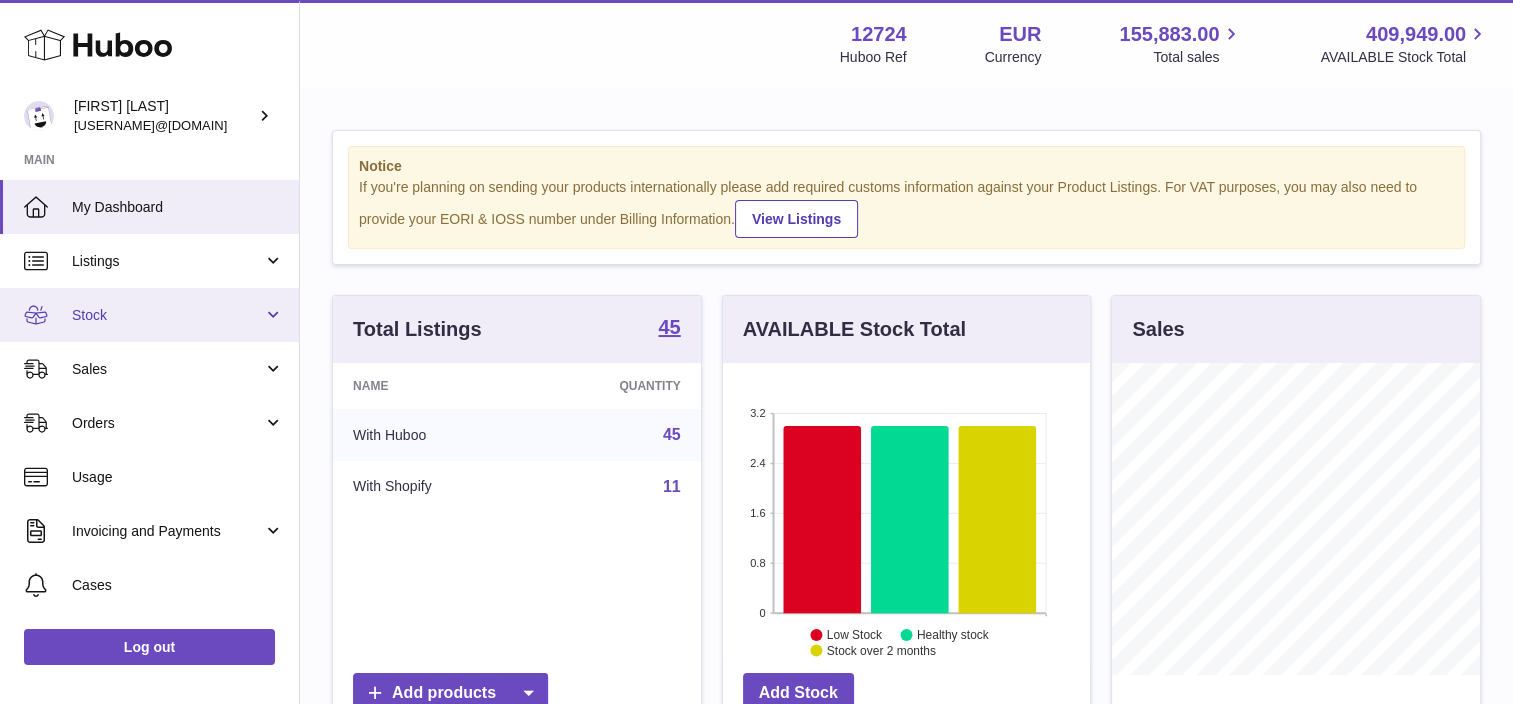 click on "Stock" at bounding box center [167, 315] 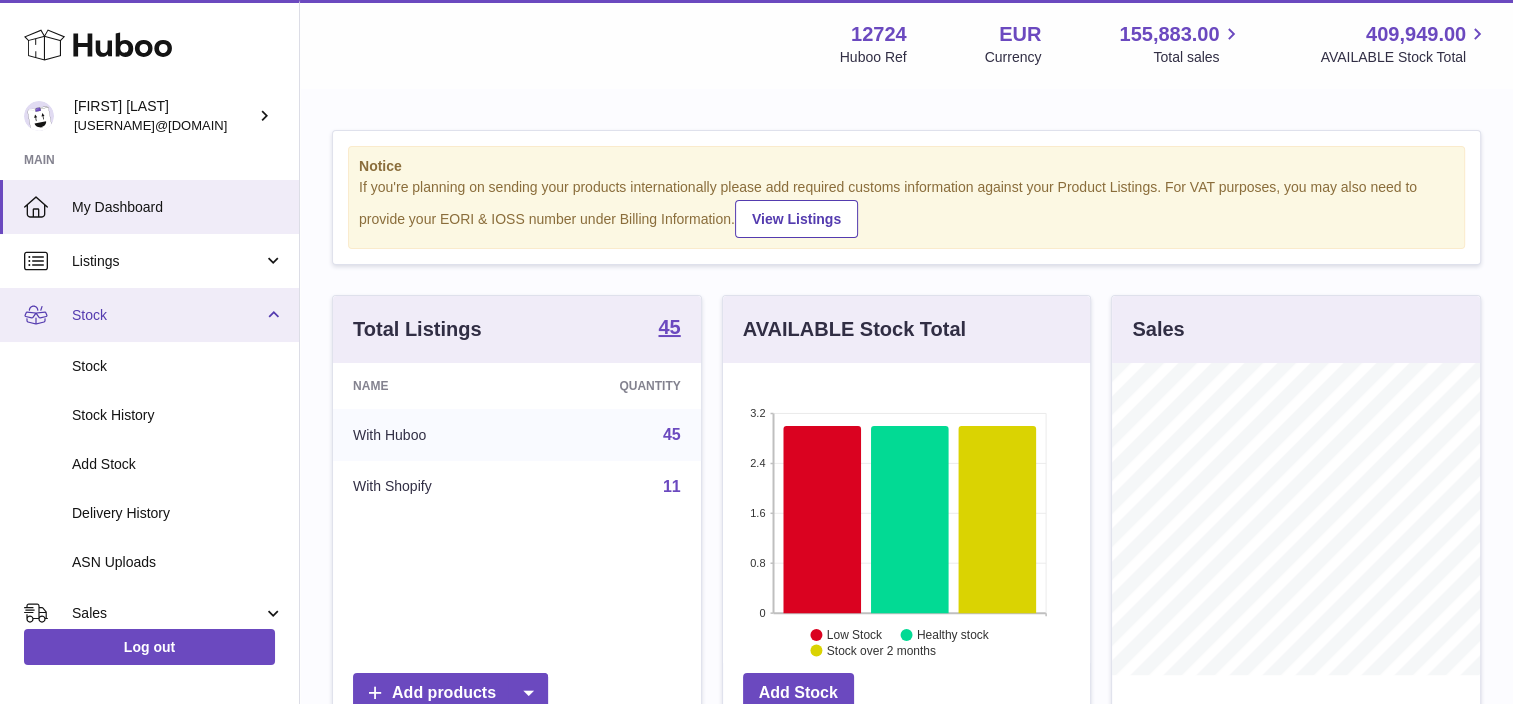 click on "Stock" at bounding box center [167, 315] 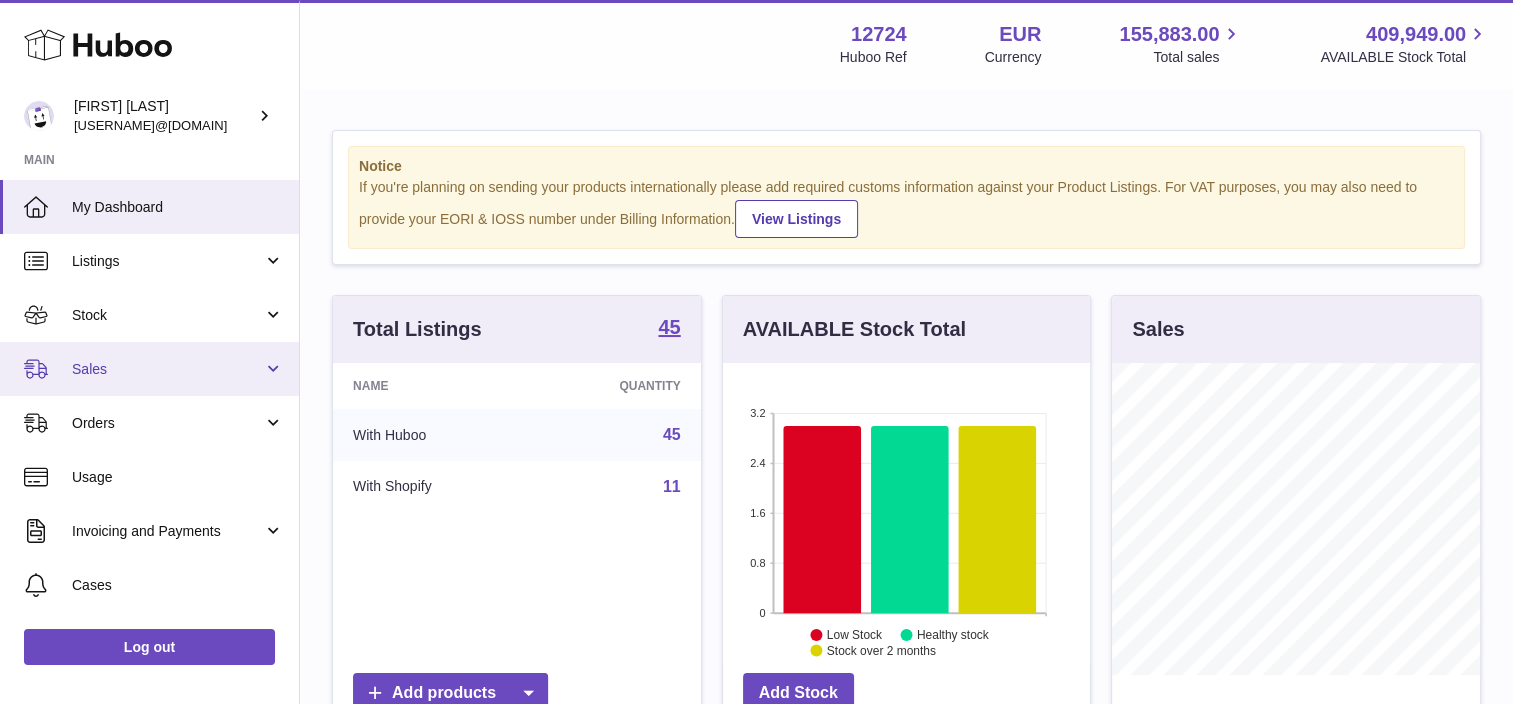 click on "Sales" at bounding box center (167, 369) 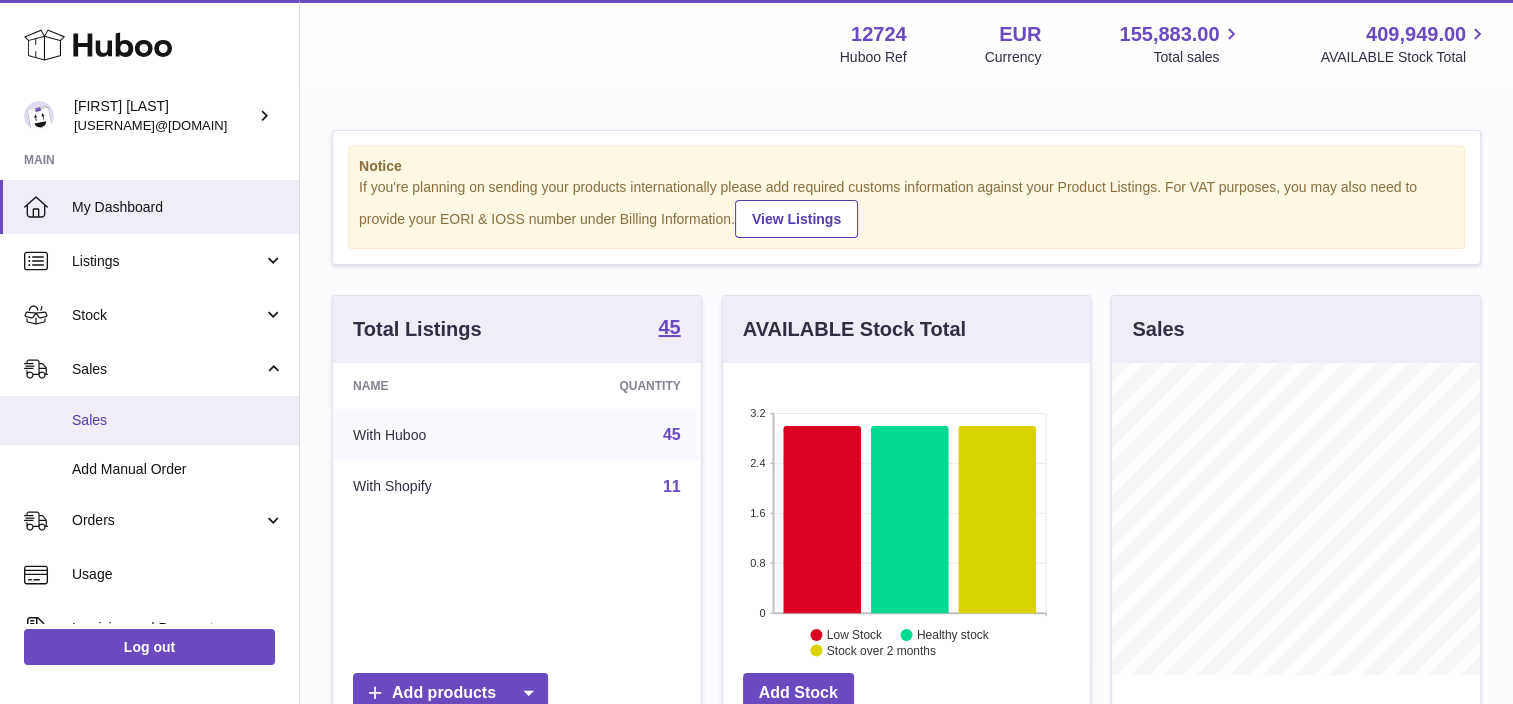 click on "Sales" at bounding box center (149, 420) 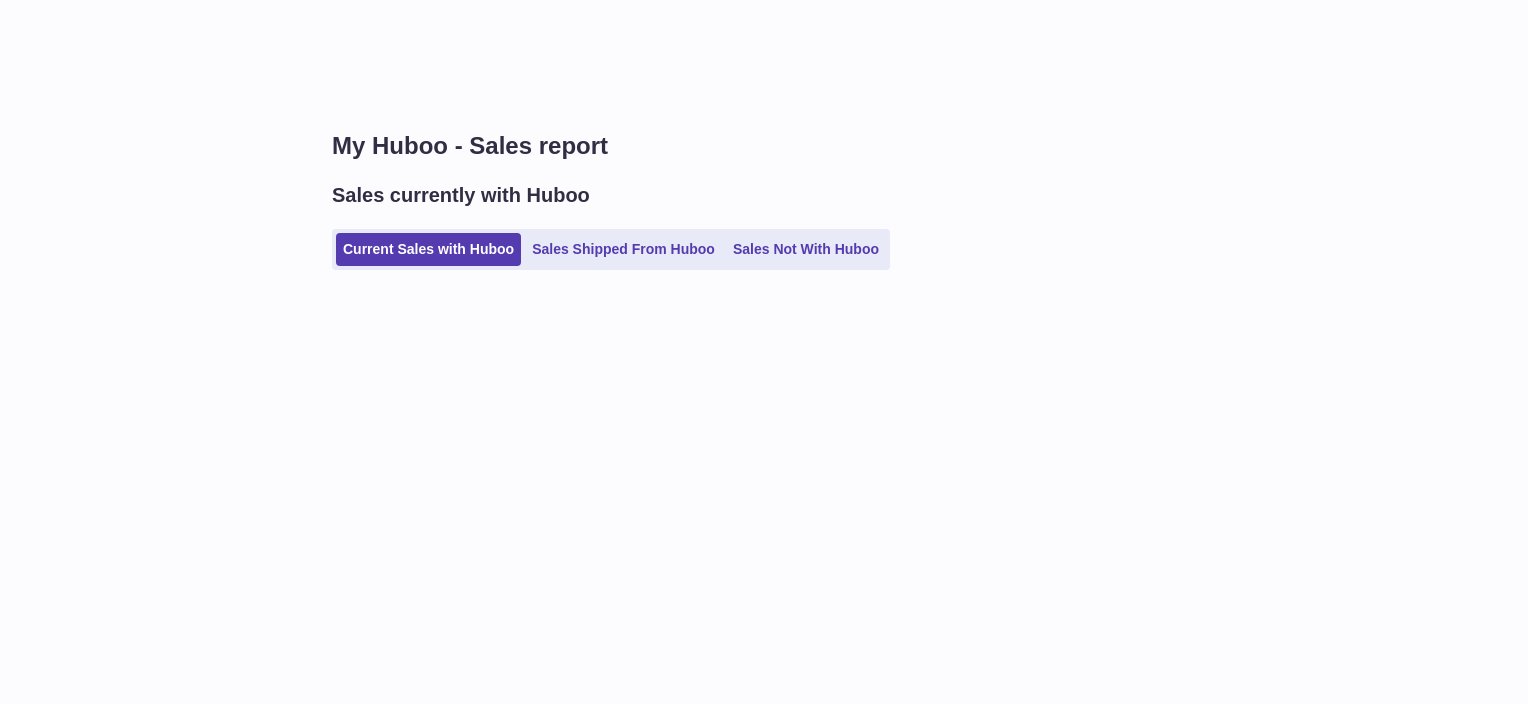 scroll, scrollTop: 0, scrollLeft: 0, axis: both 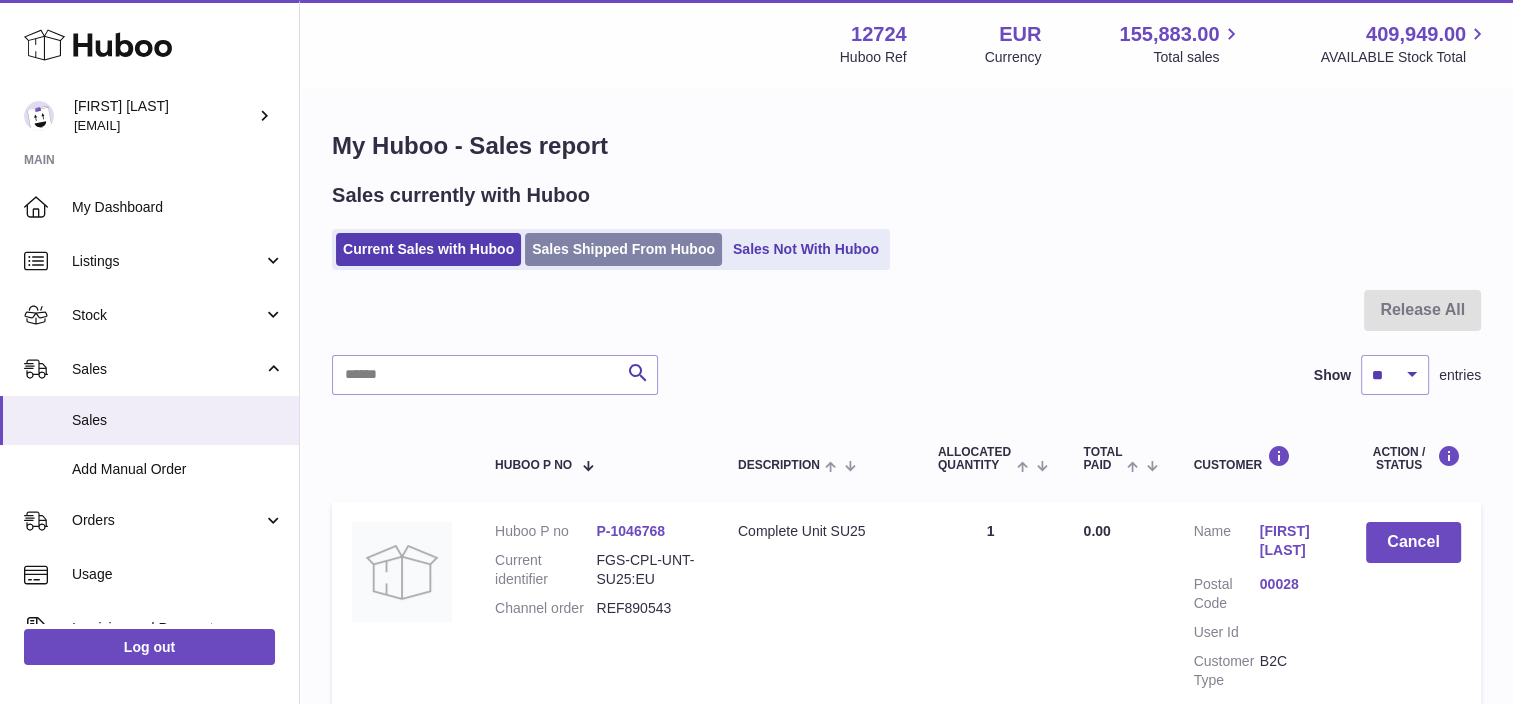 click on "Sales Shipped From Huboo" at bounding box center [623, 249] 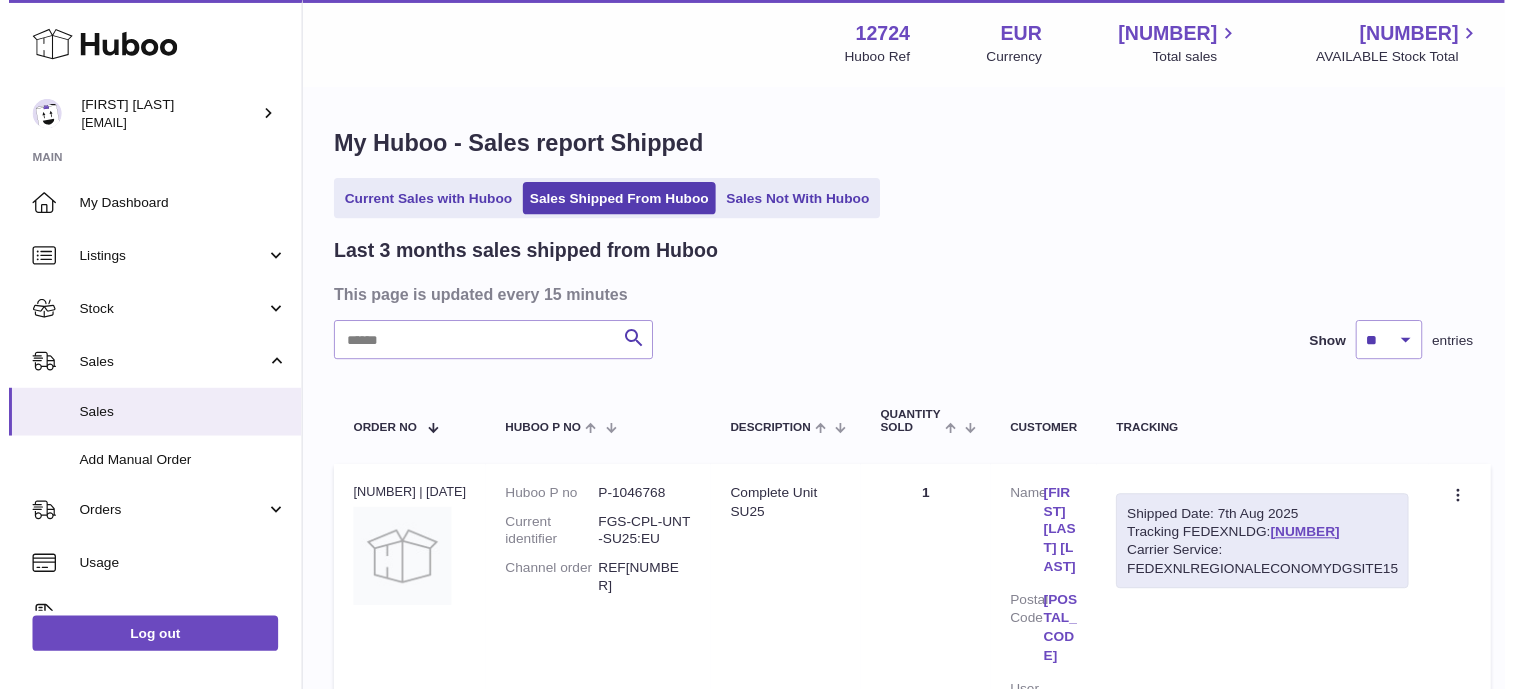 scroll, scrollTop: 0, scrollLeft: 0, axis: both 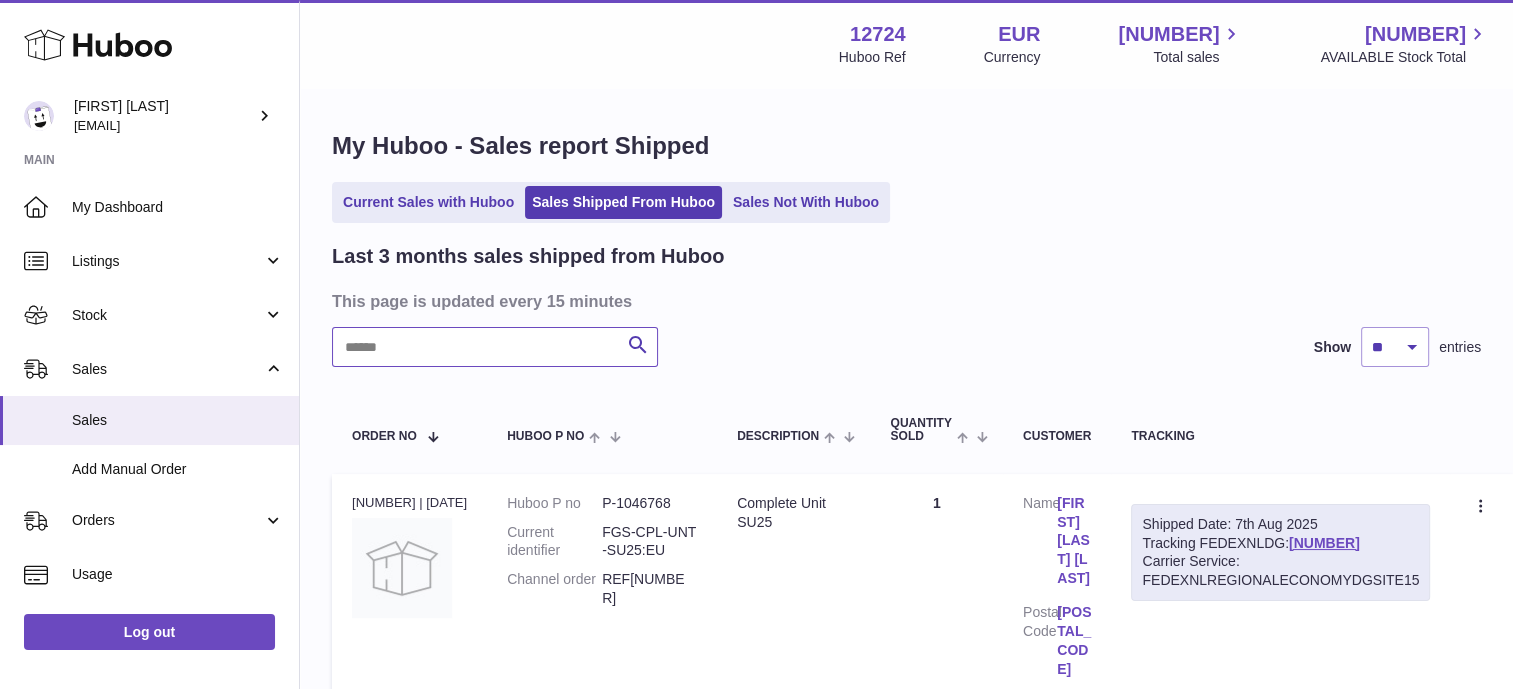 click at bounding box center (495, 347) 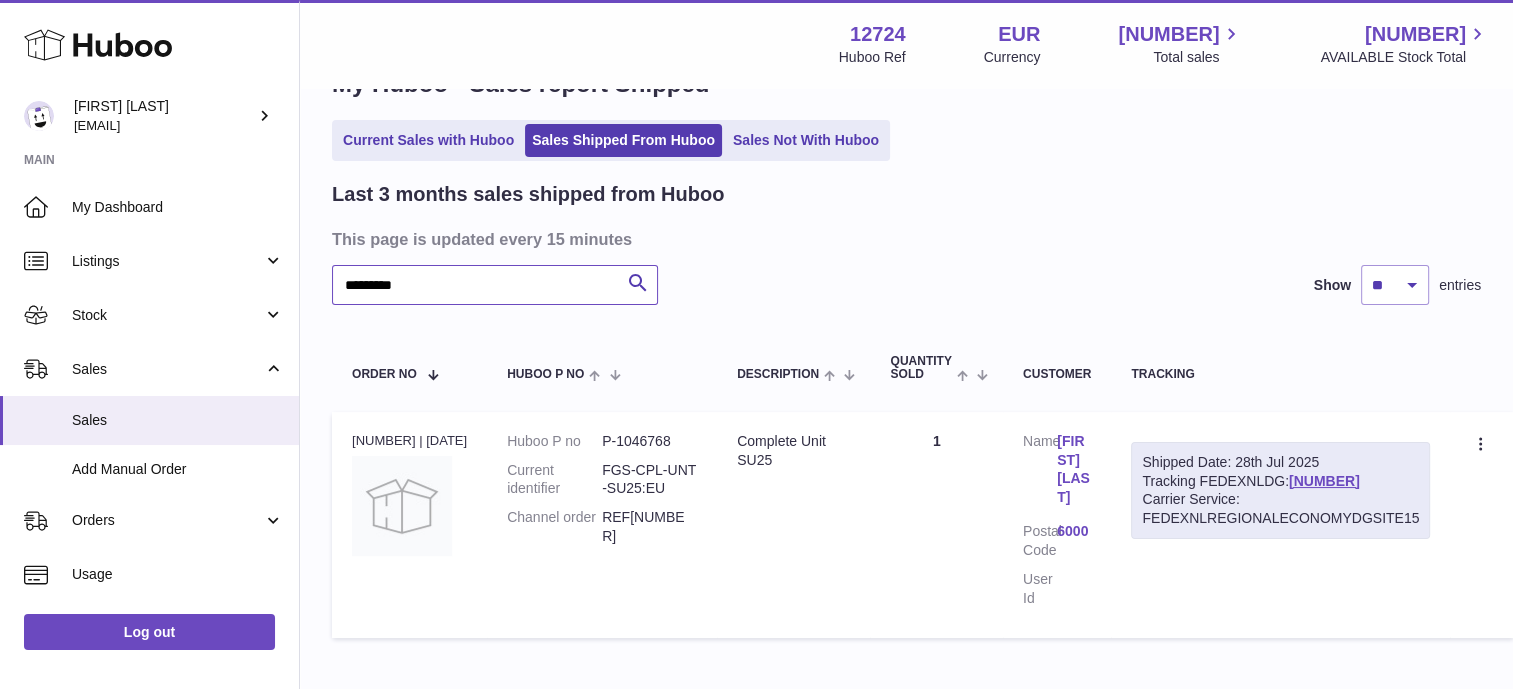 scroll, scrollTop: 177, scrollLeft: 0, axis: vertical 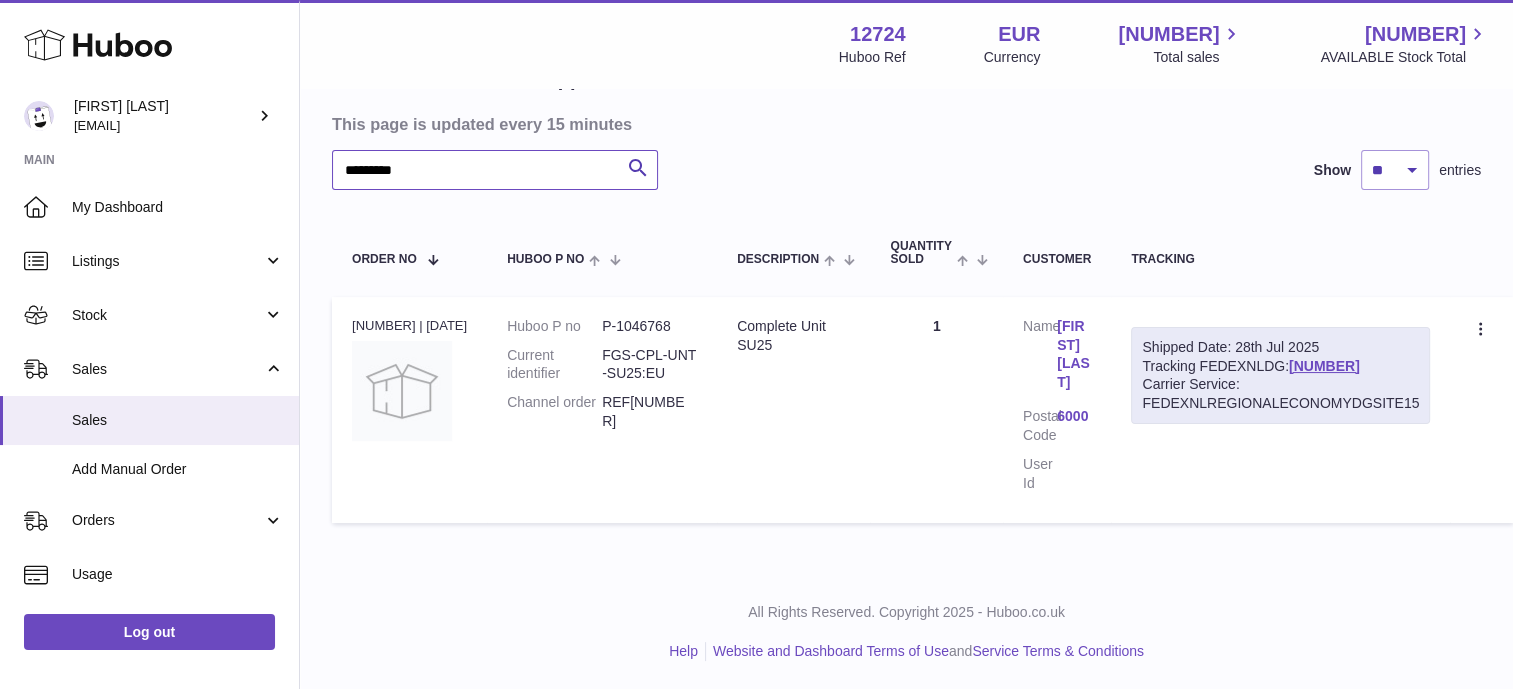 type on "*********" 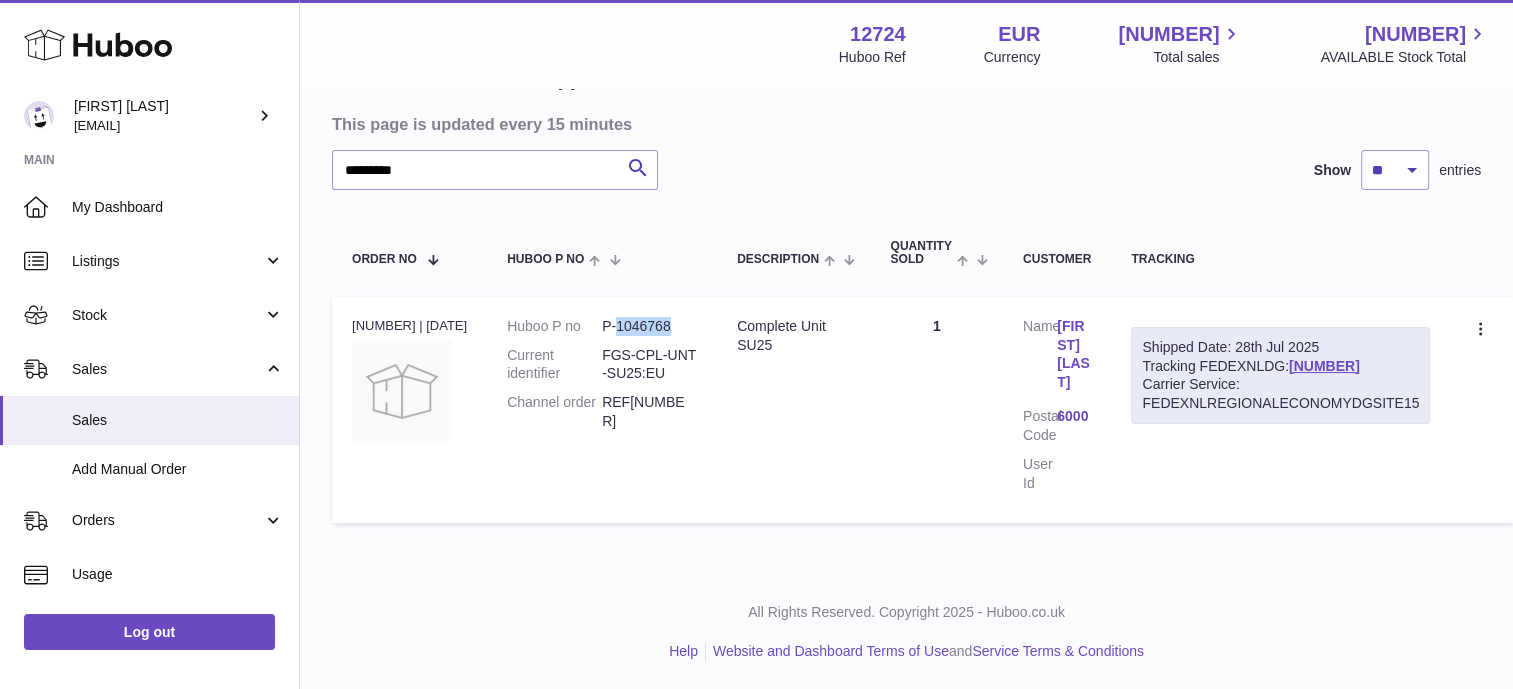 drag, startPoint x: 678, startPoint y: 317, endPoint x: 624, endPoint y: 317, distance: 54 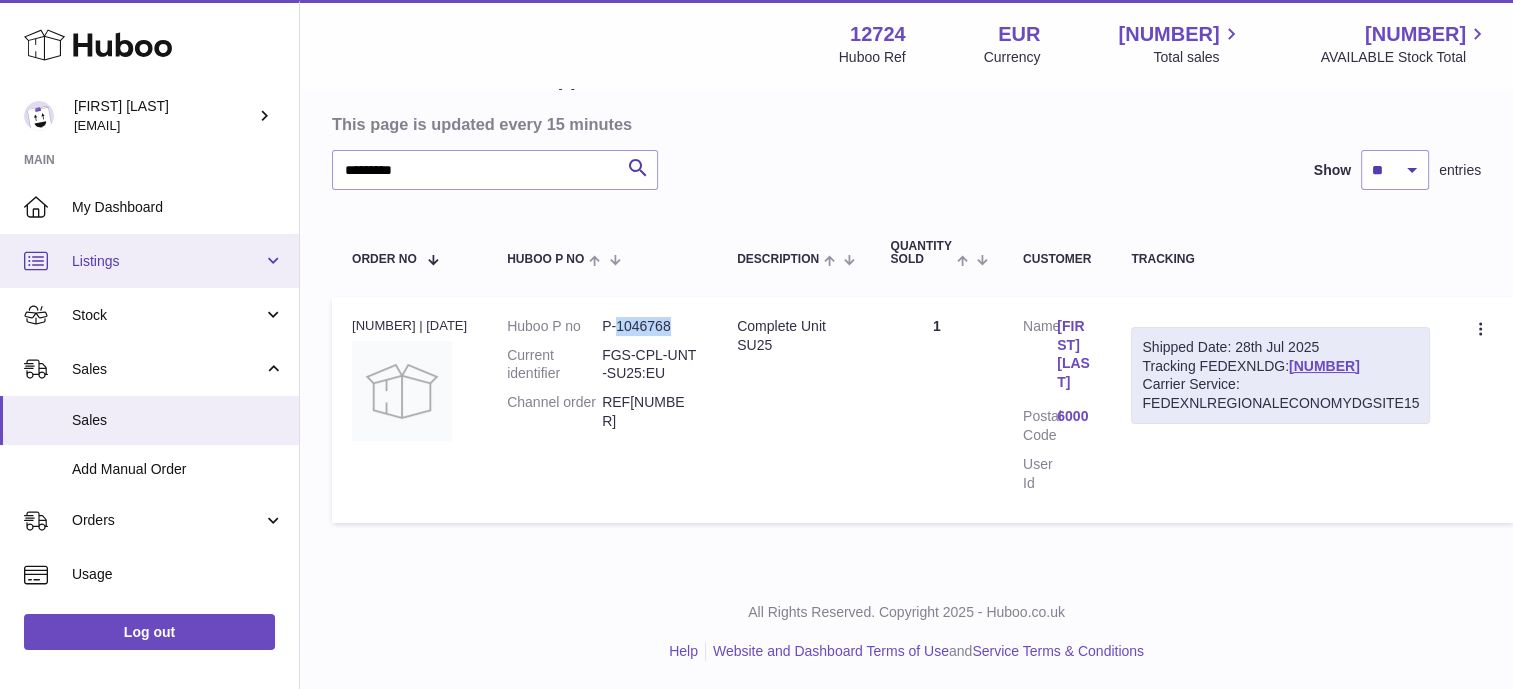 click on "Listings" at bounding box center [149, 261] 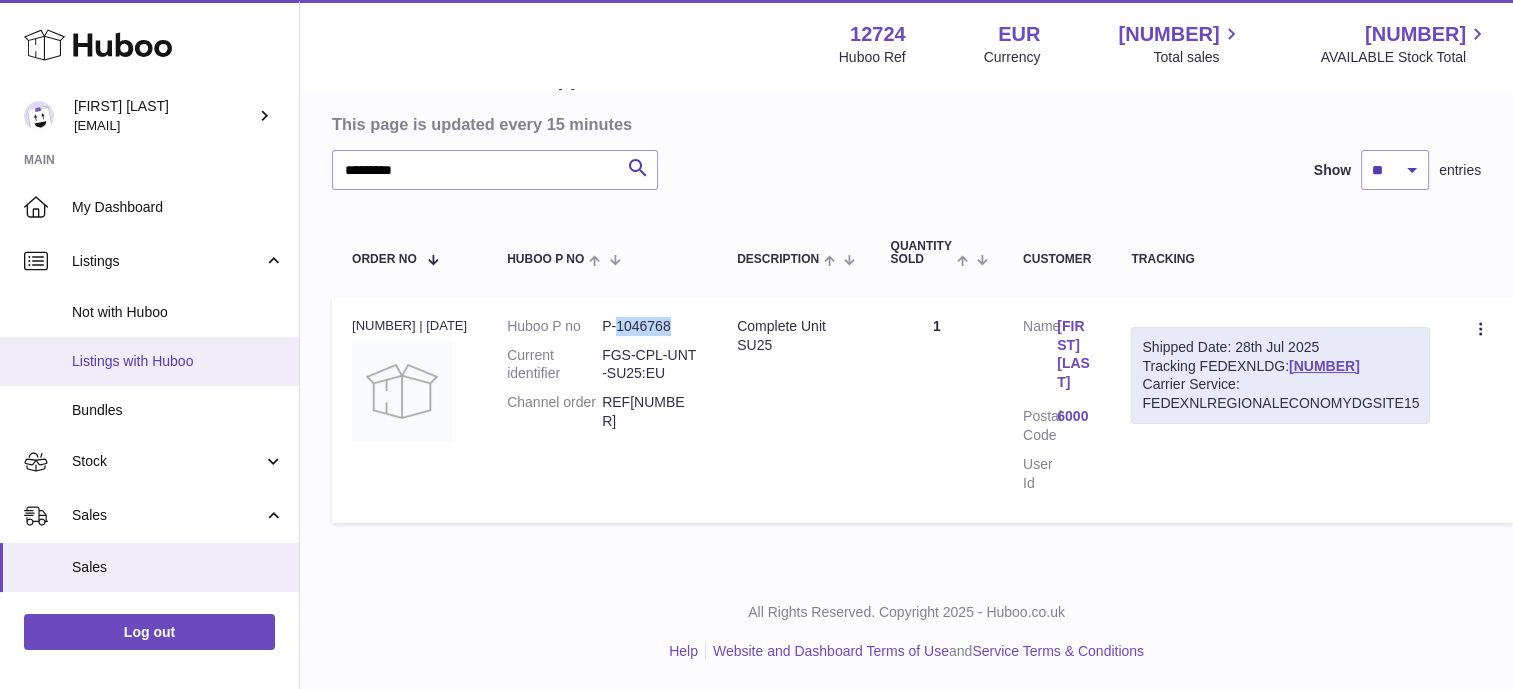 click on "Listings with Huboo" at bounding box center [149, 361] 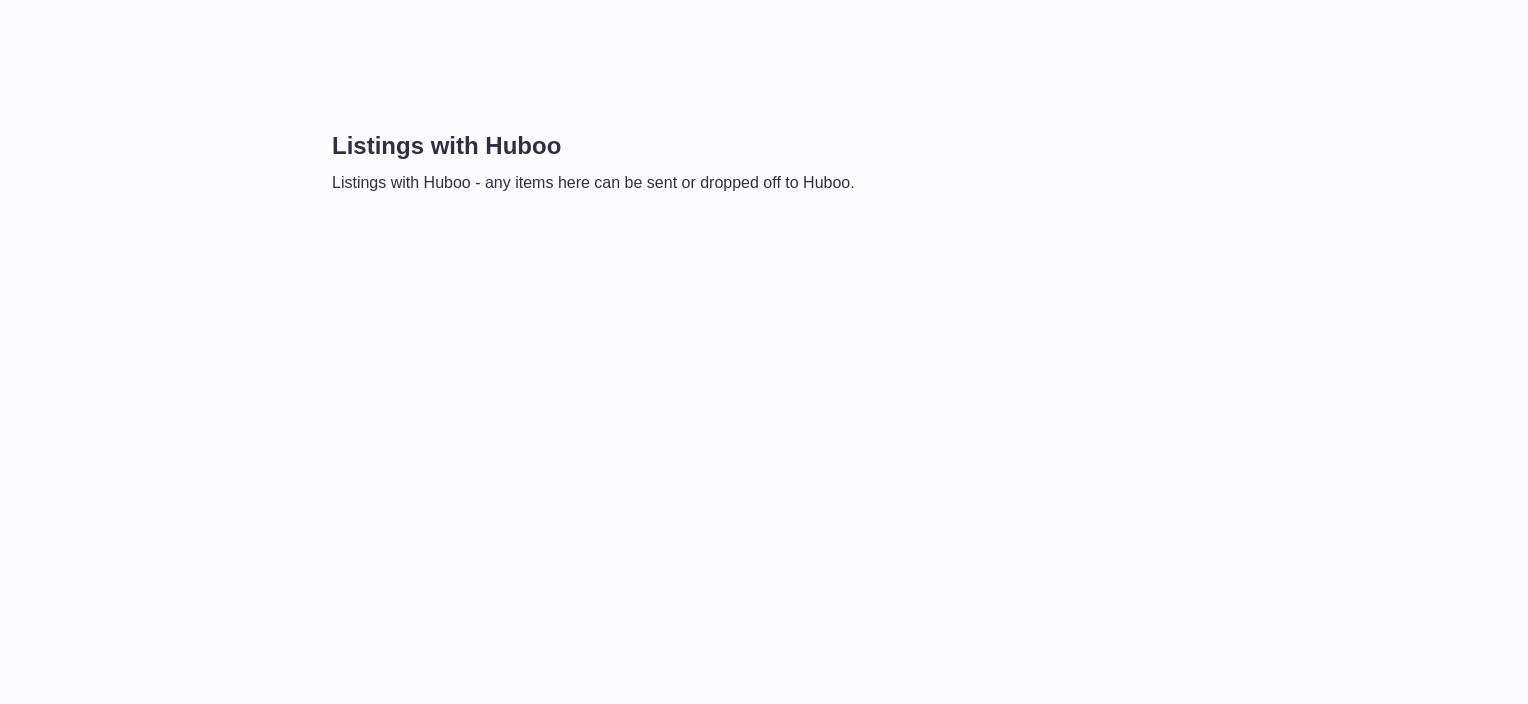 scroll, scrollTop: 0, scrollLeft: 0, axis: both 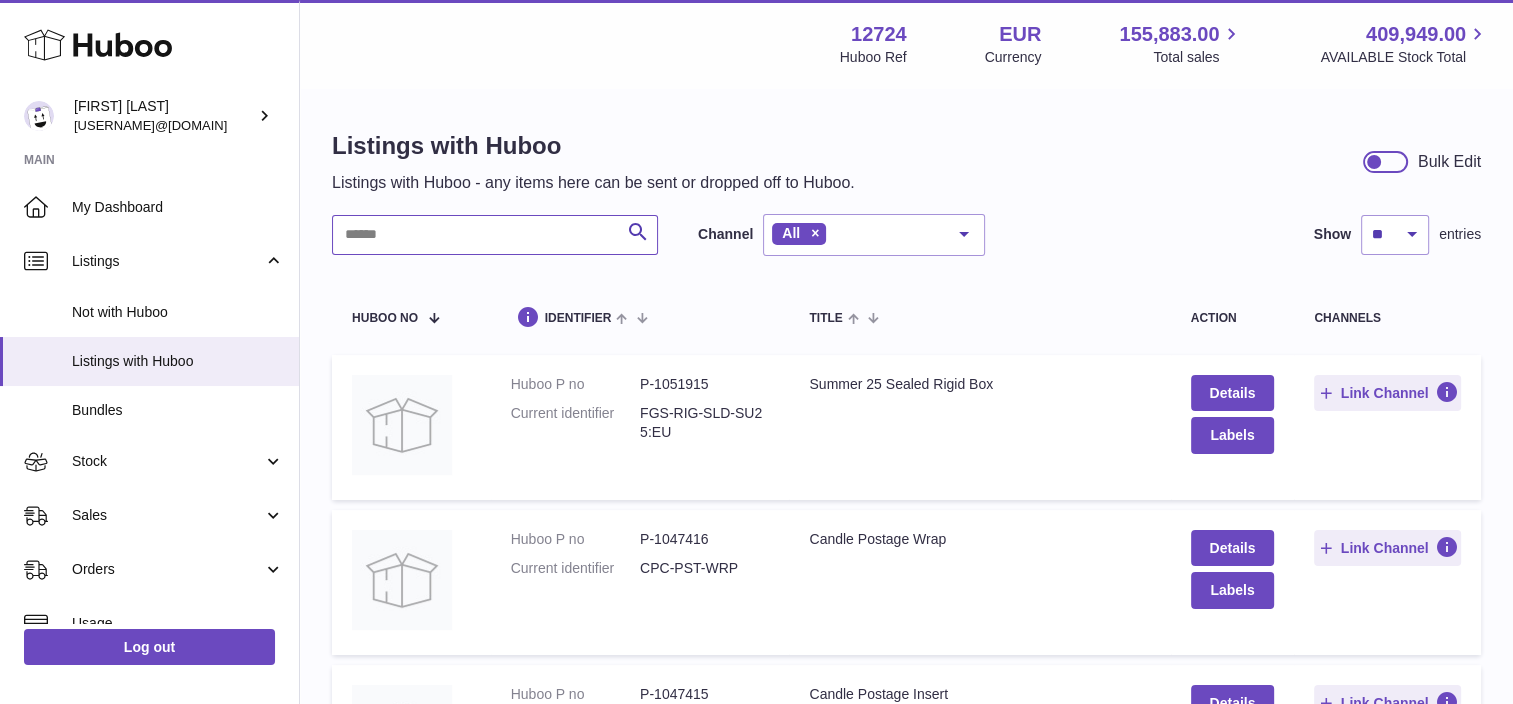 click at bounding box center (495, 235) 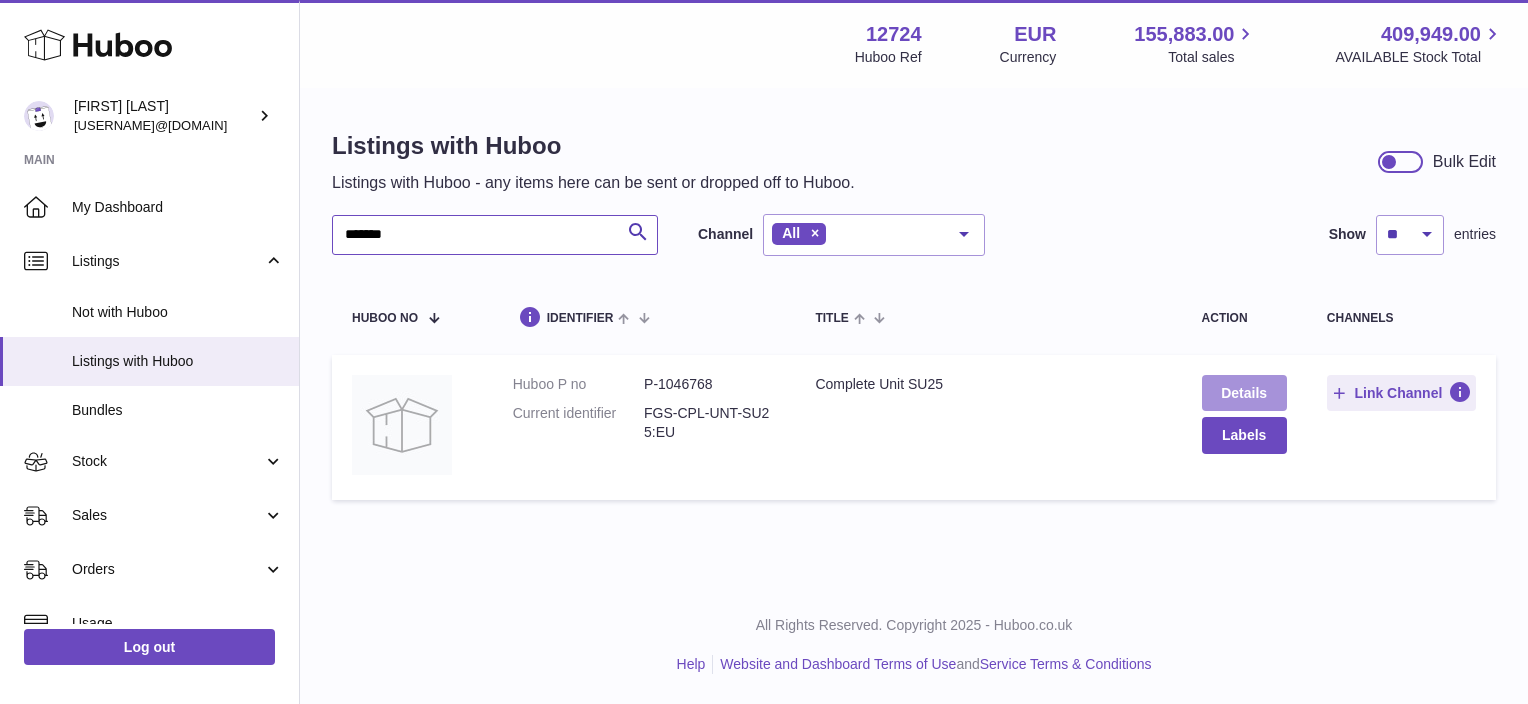 type on "*******" 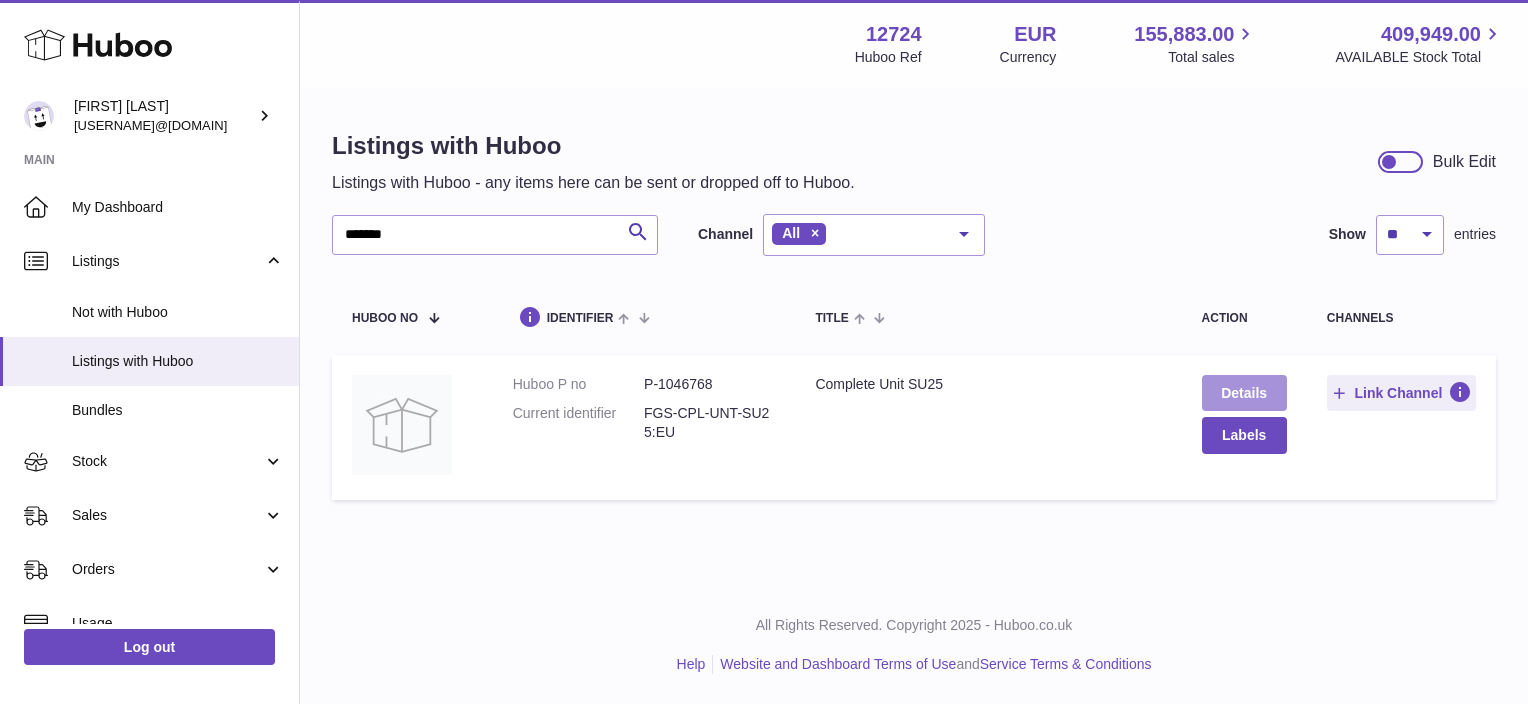 click on "Details" at bounding box center [1244, 393] 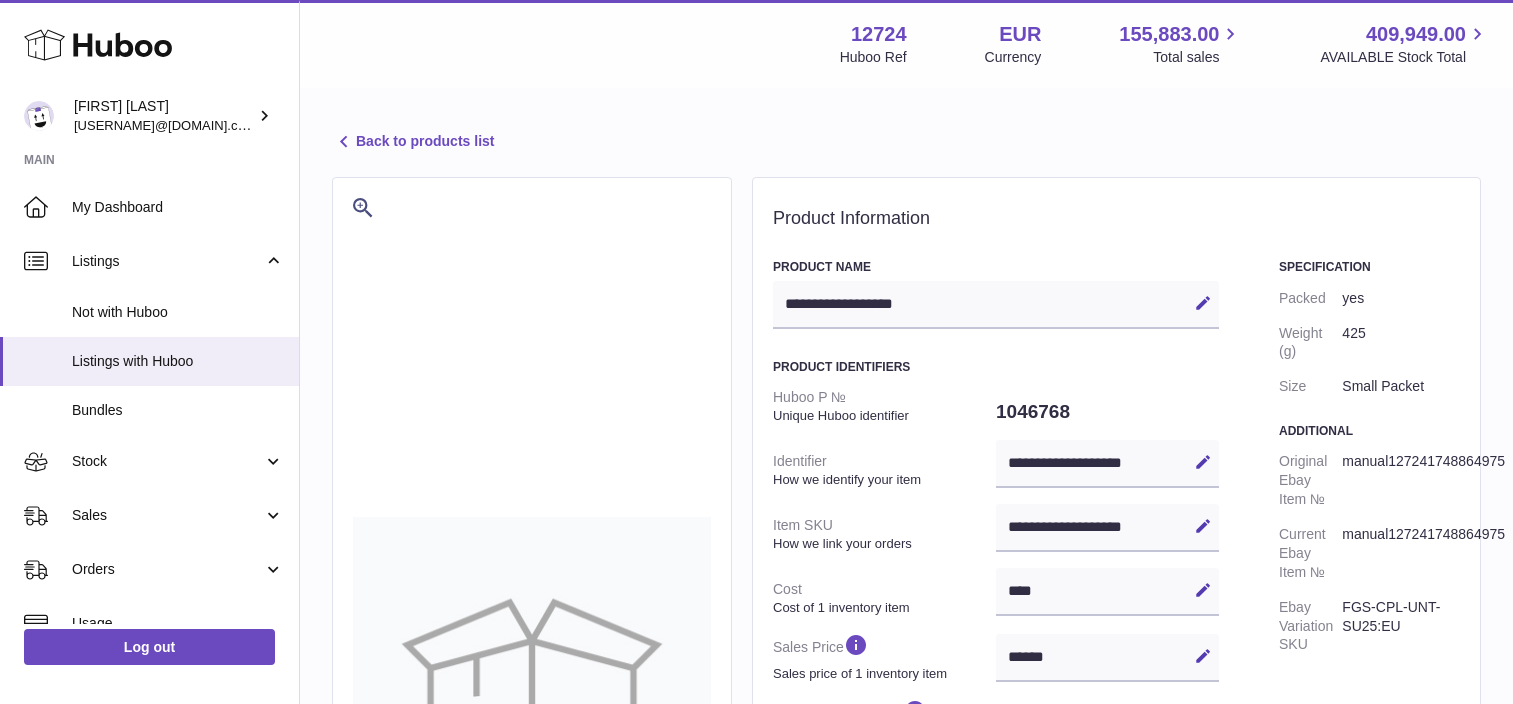 select on "***" 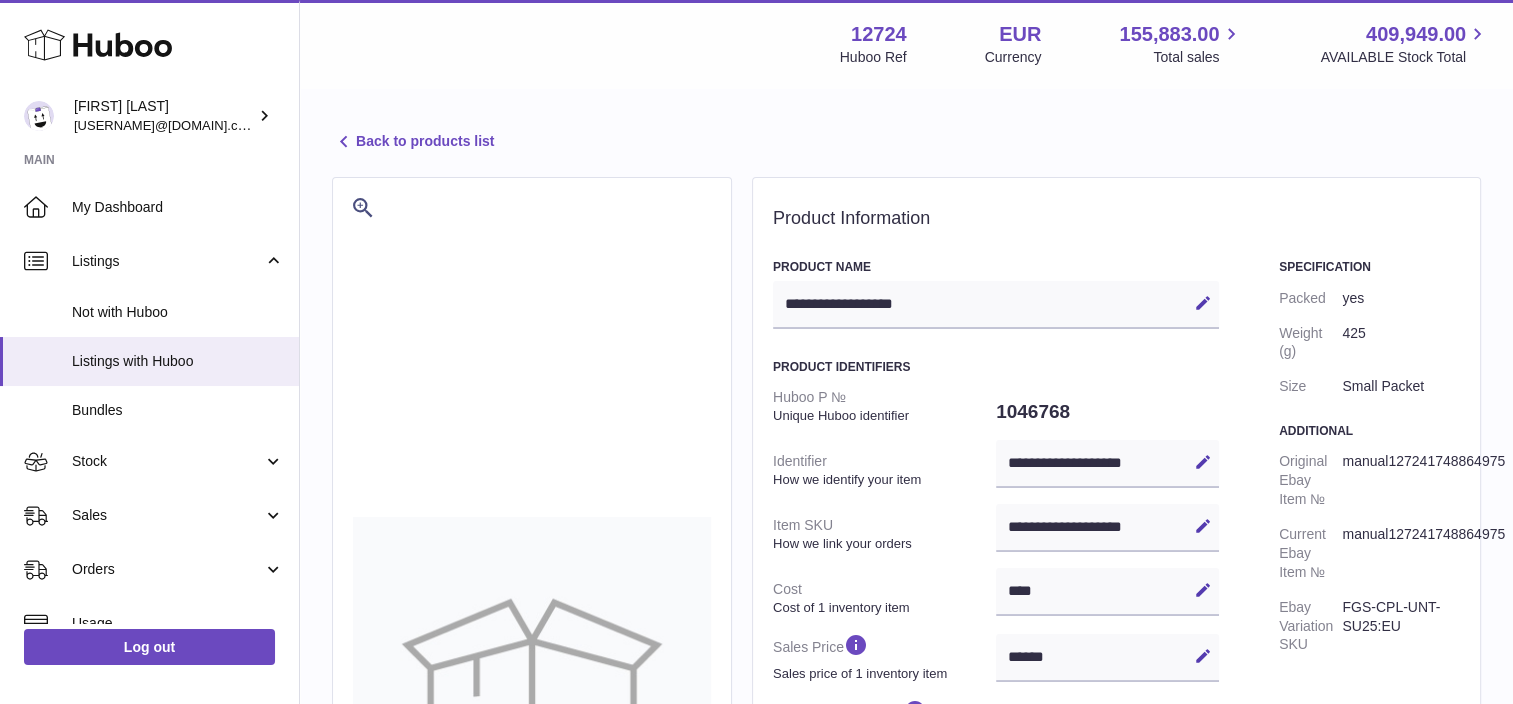 scroll, scrollTop: 0, scrollLeft: 0, axis: both 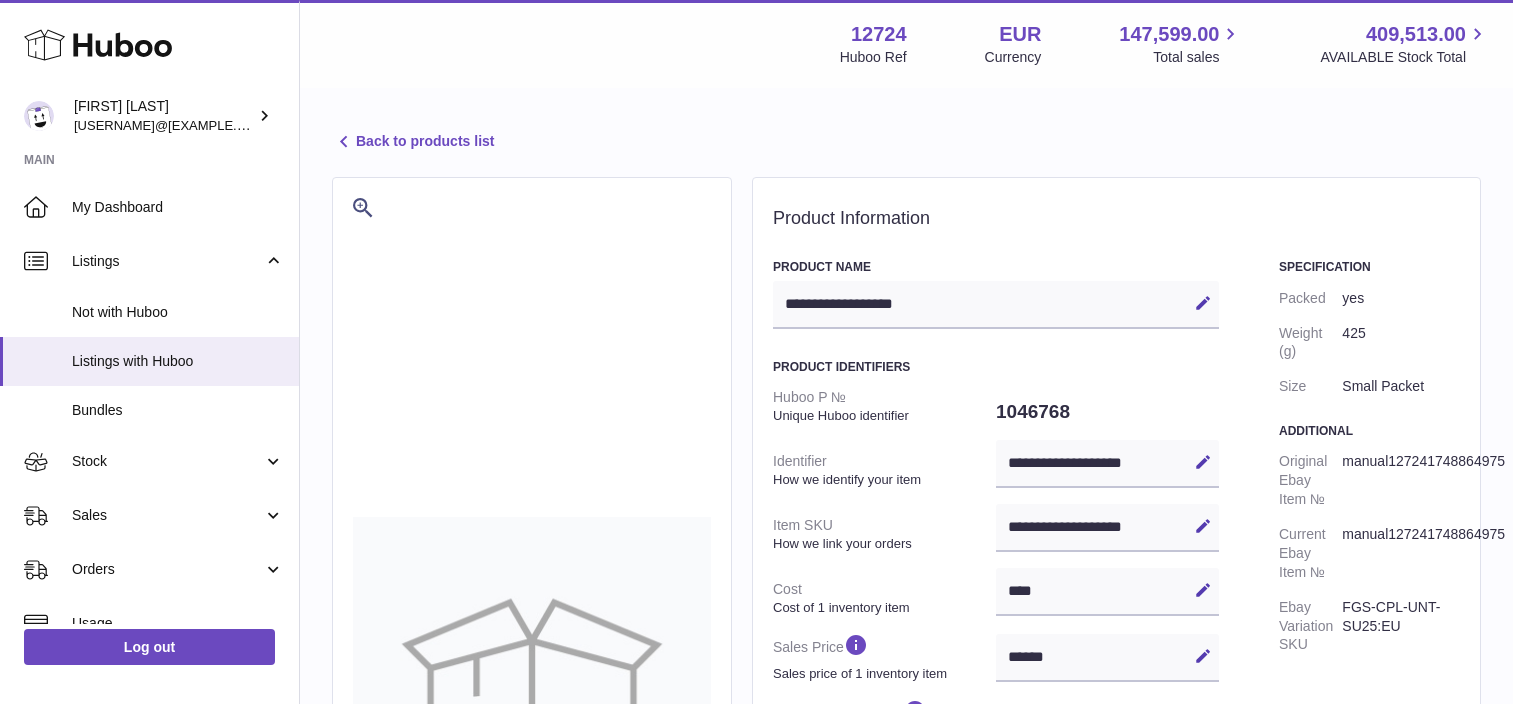 select on "***" 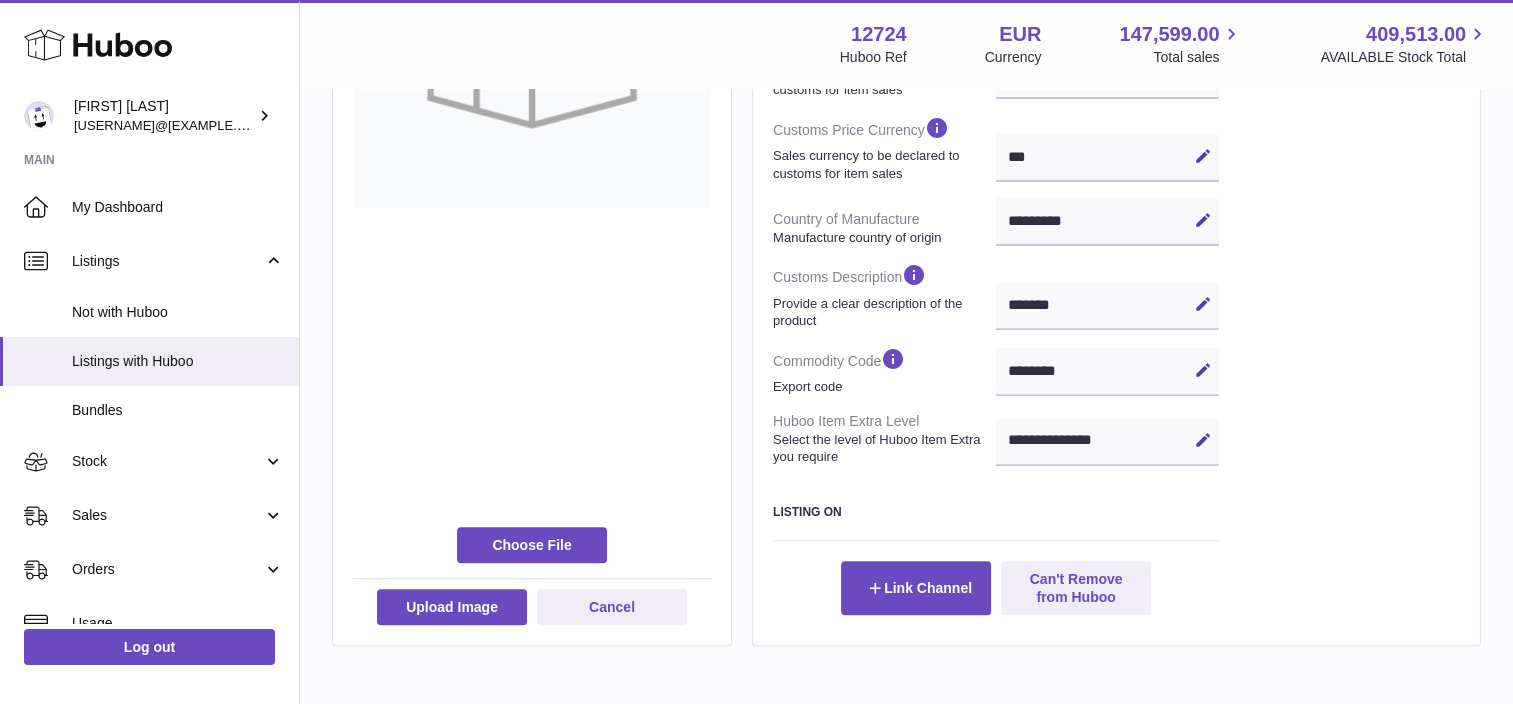 scroll, scrollTop: 0, scrollLeft: 0, axis: both 